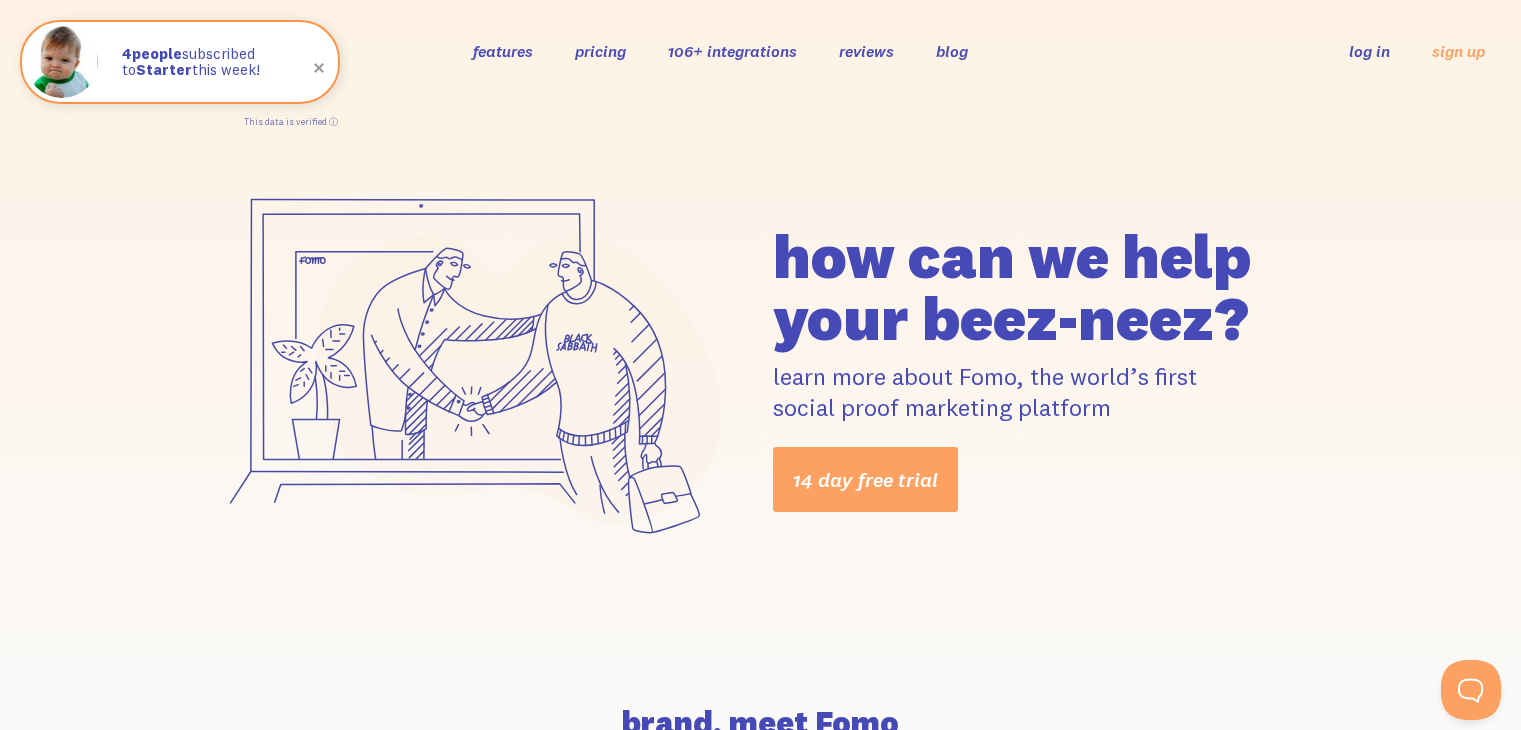 scroll, scrollTop: 156, scrollLeft: 0, axis: vertical 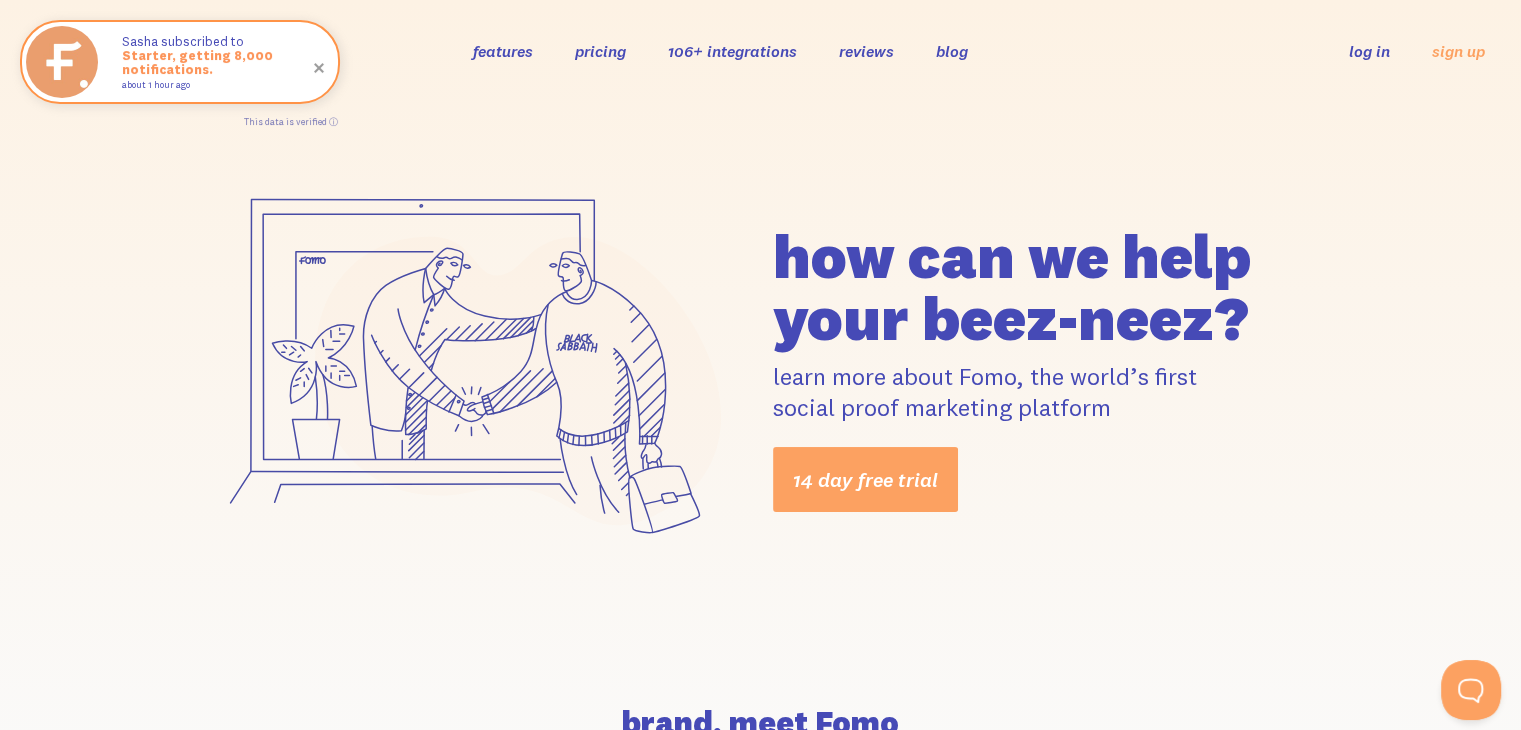 click on "features" at bounding box center [503, 51] 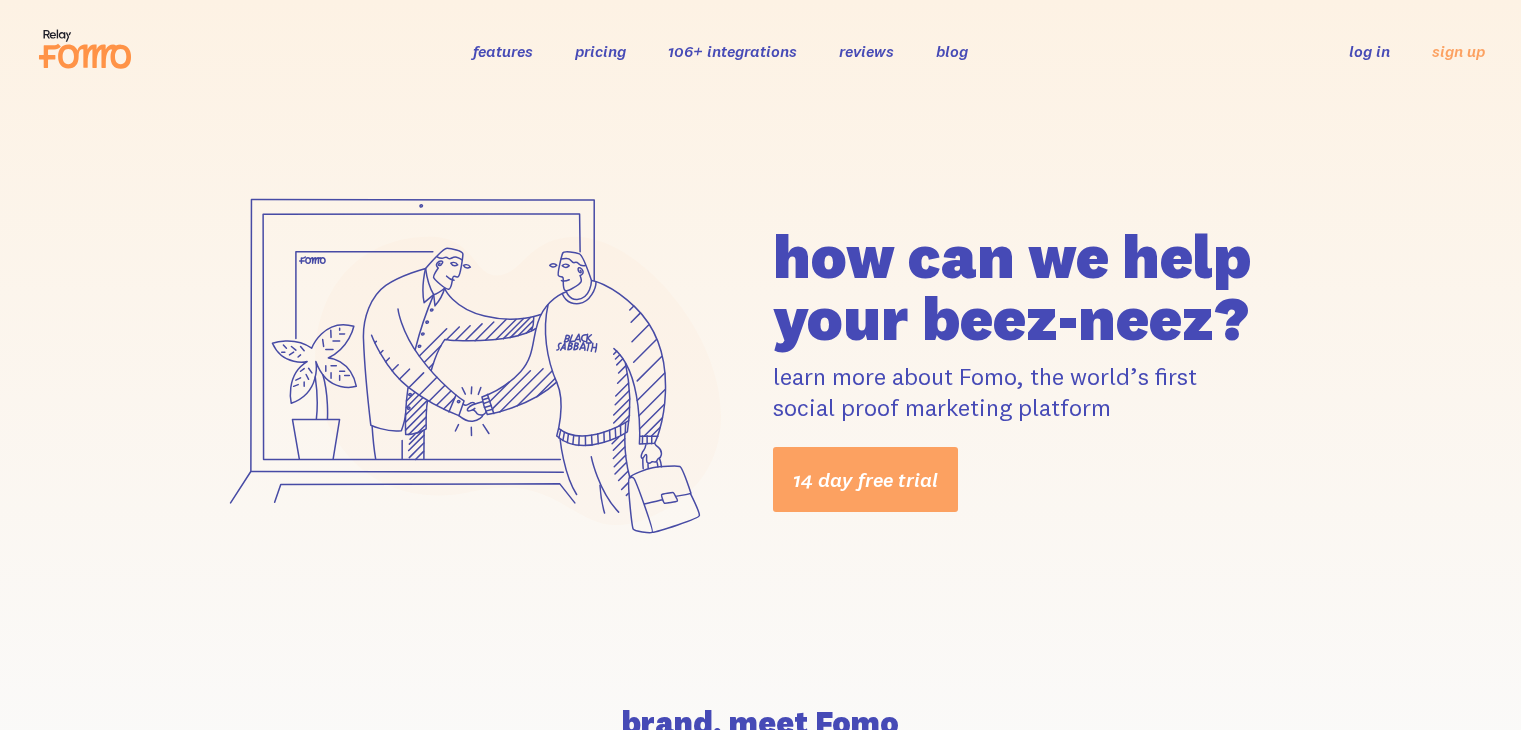 scroll, scrollTop: 0, scrollLeft: 0, axis: both 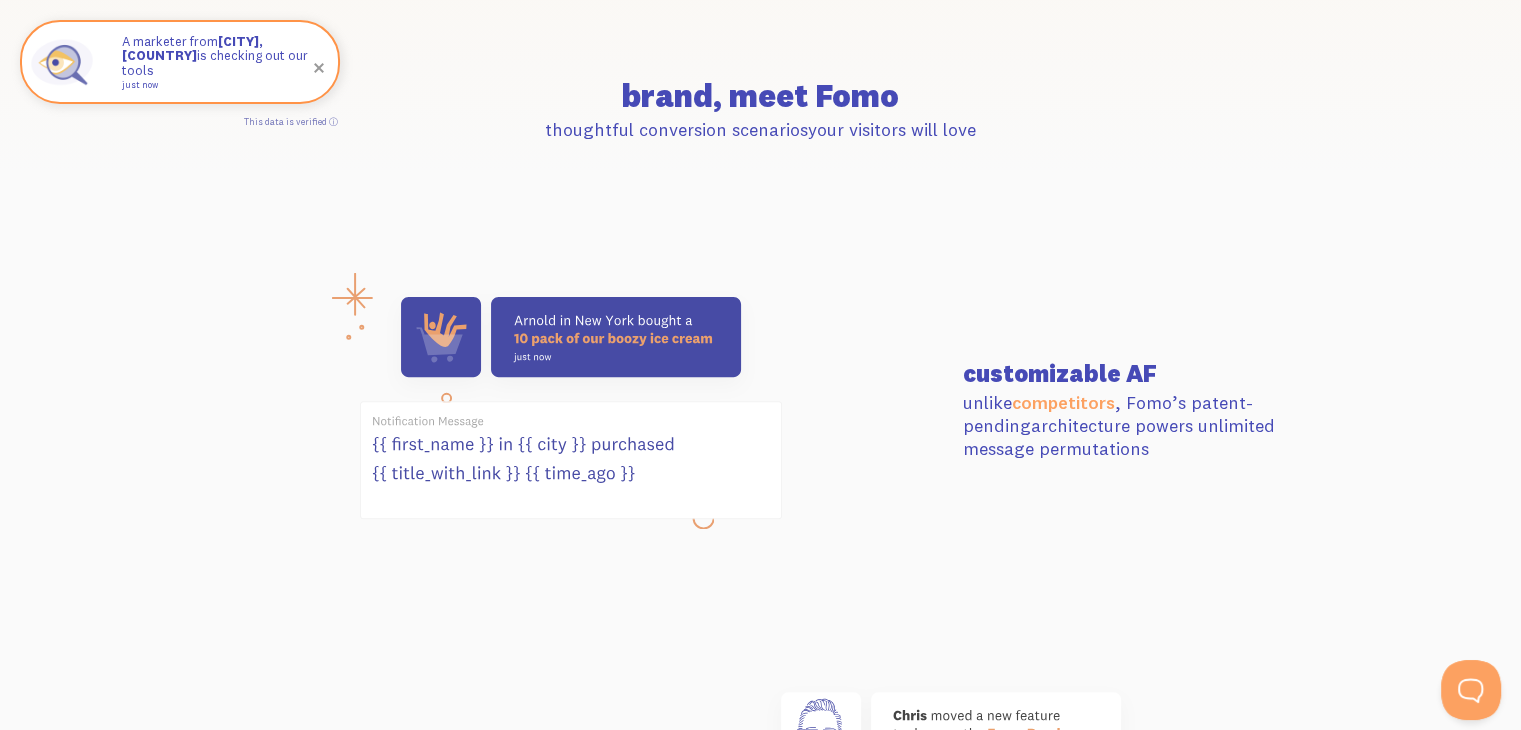 drag, startPoint x: 945, startPoint y: 425, endPoint x: 1084, endPoint y: 457, distance: 142.6359 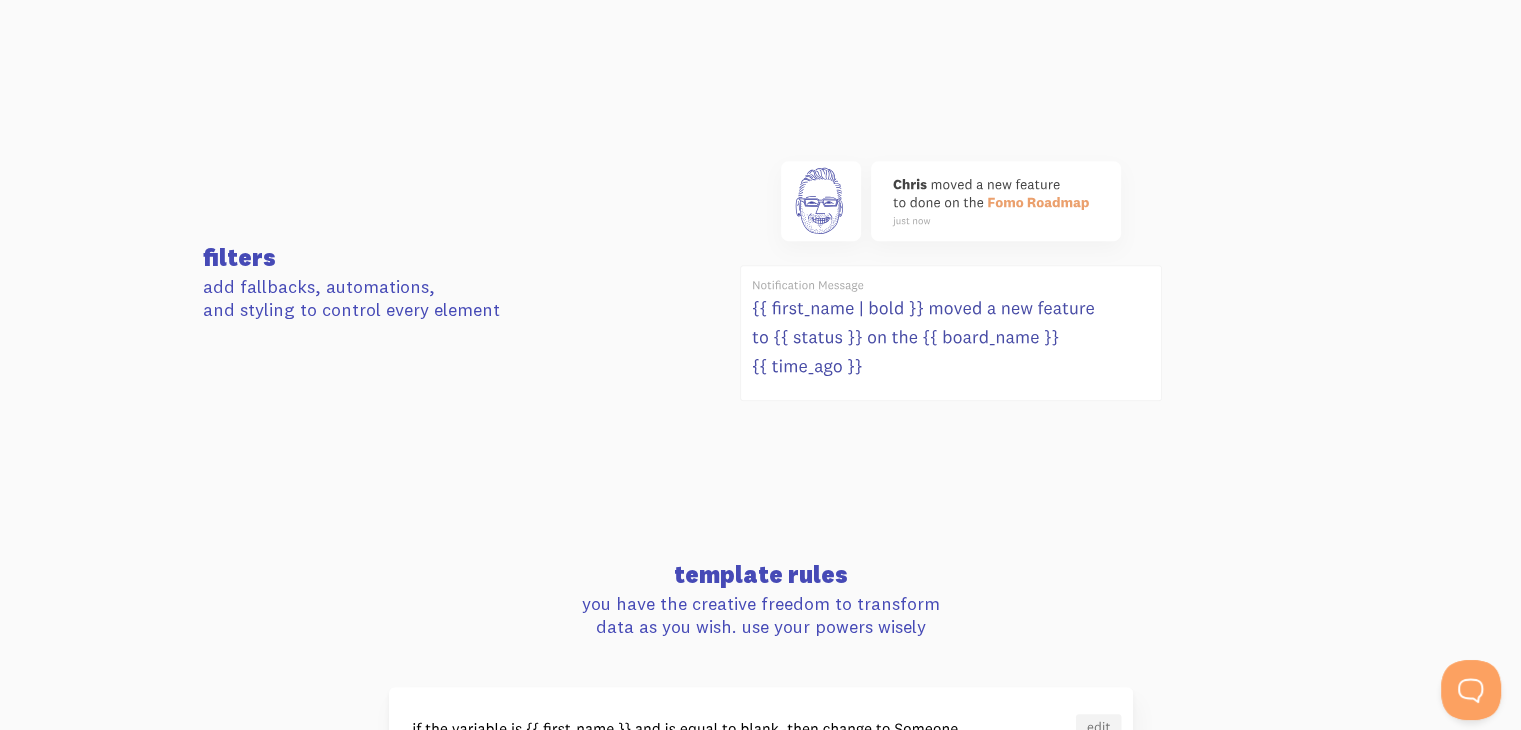 scroll, scrollTop: 1155, scrollLeft: 0, axis: vertical 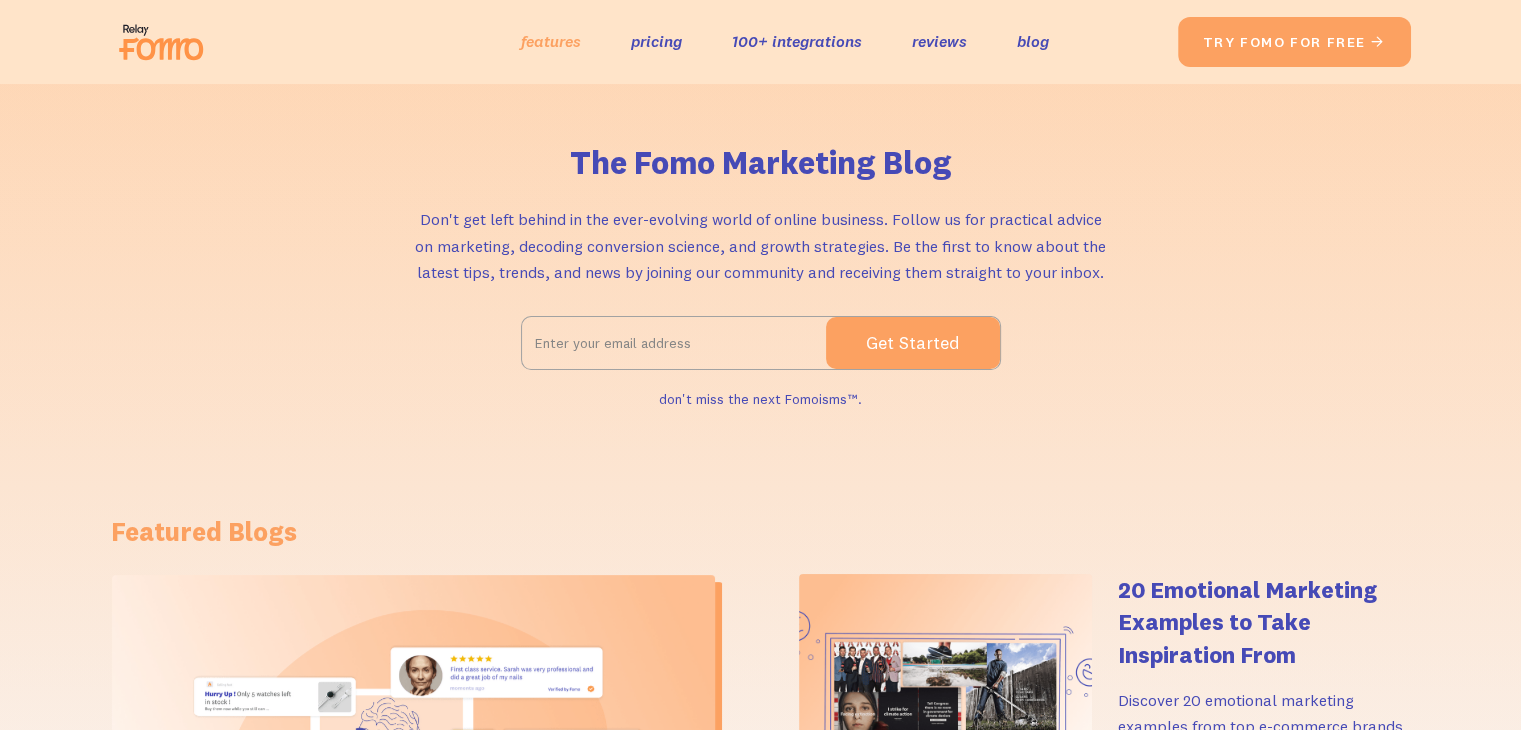 click on "features" at bounding box center [551, 41] 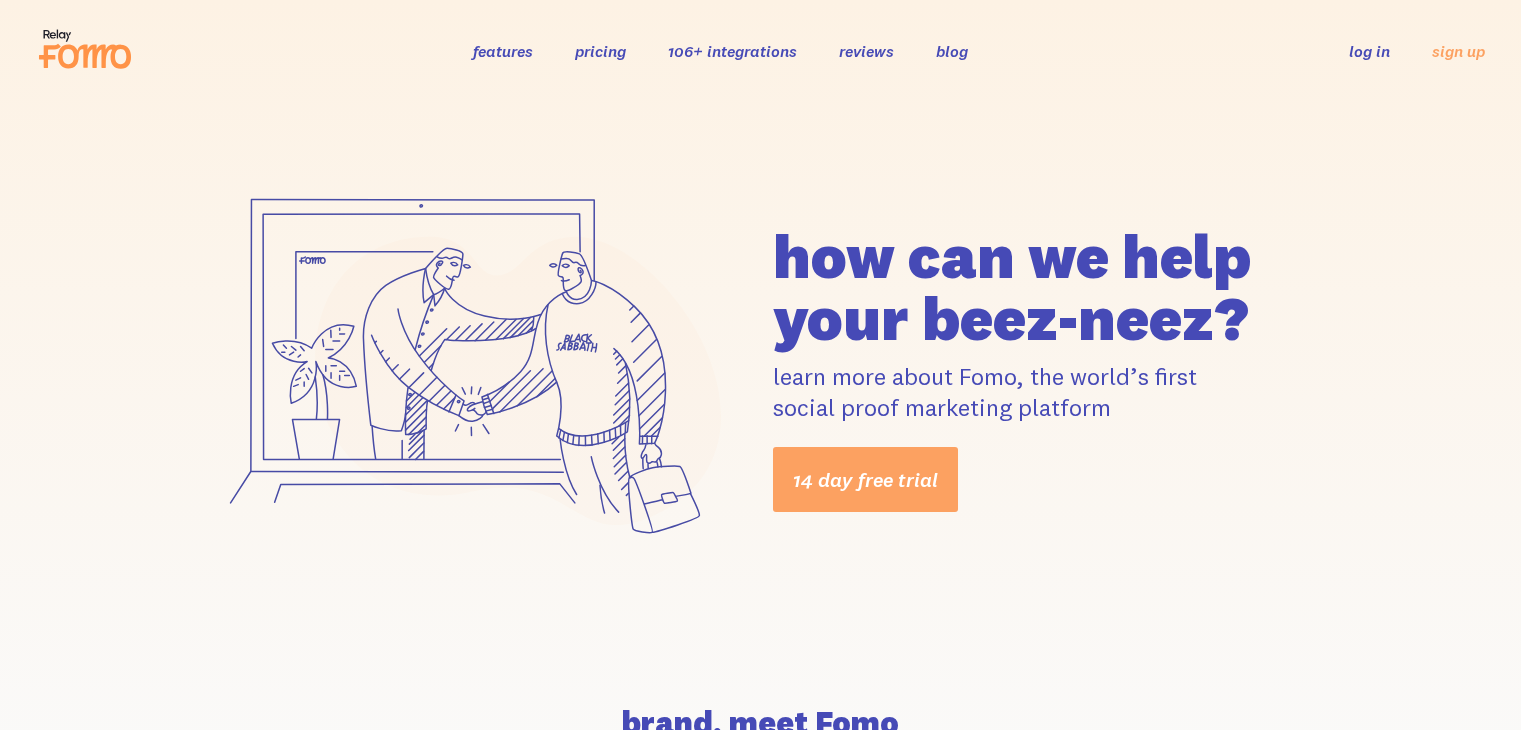 scroll, scrollTop: 0, scrollLeft: 0, axis: both 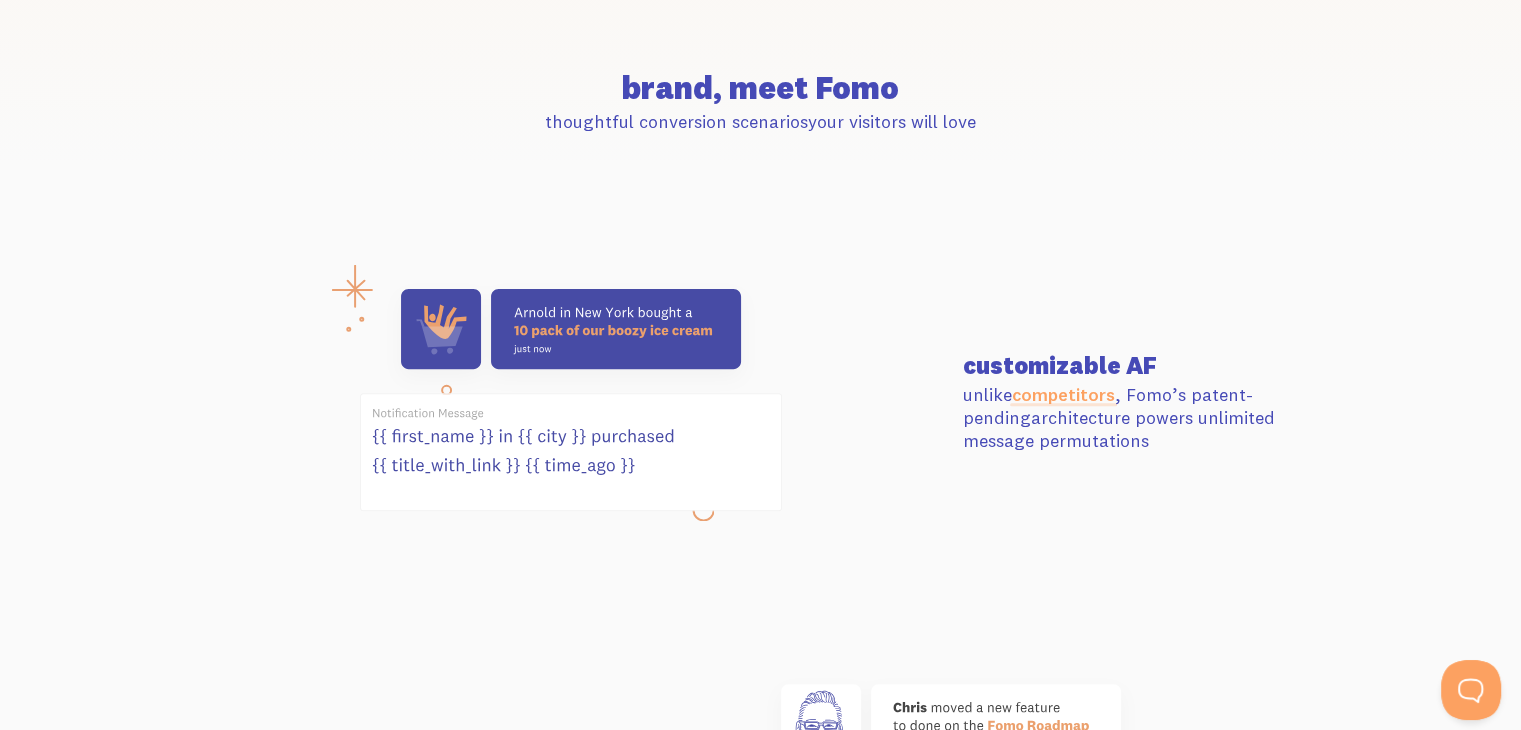 click on "competitors" at bounding box center [1063, 394] 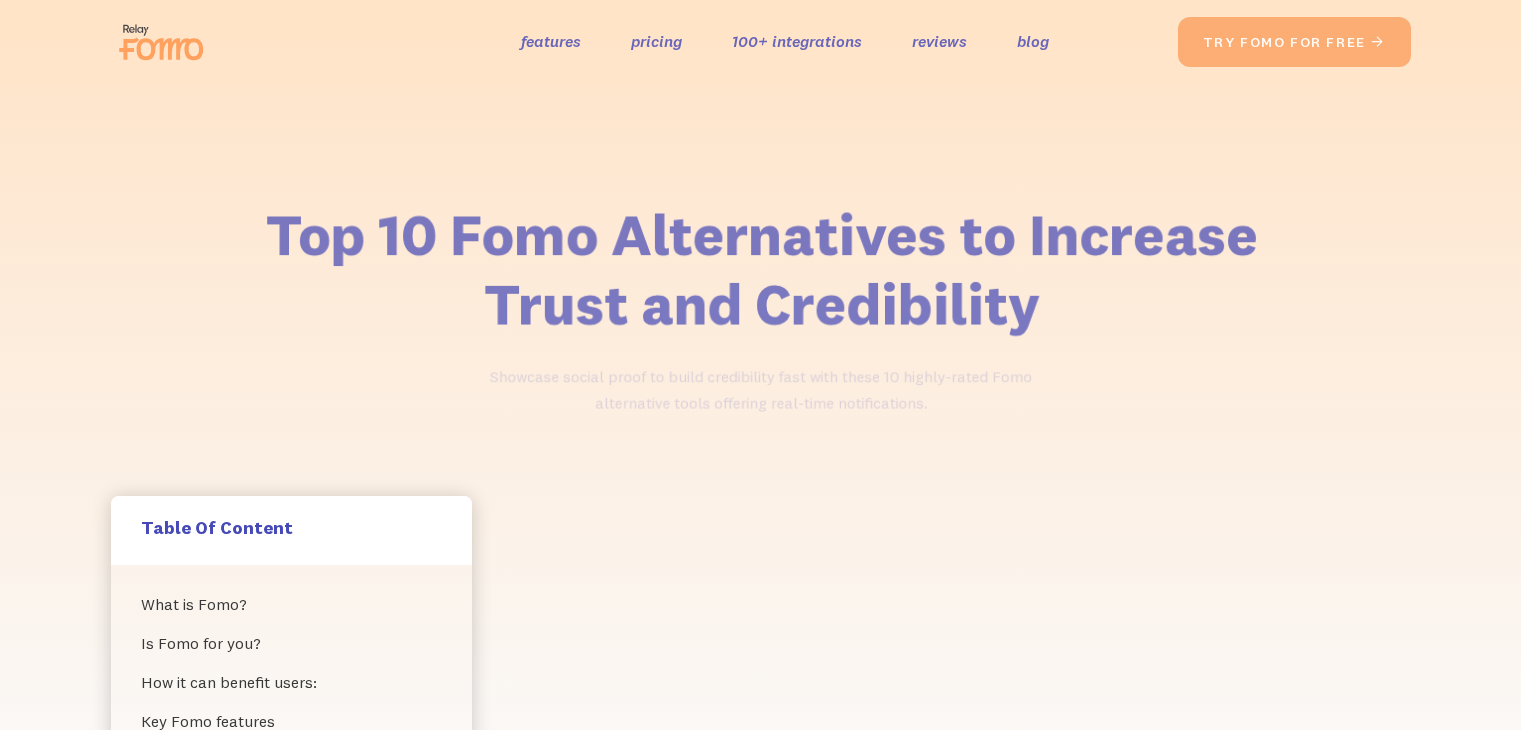 scroll, scrollTop: 0, scrollLeft: 0, axis: both 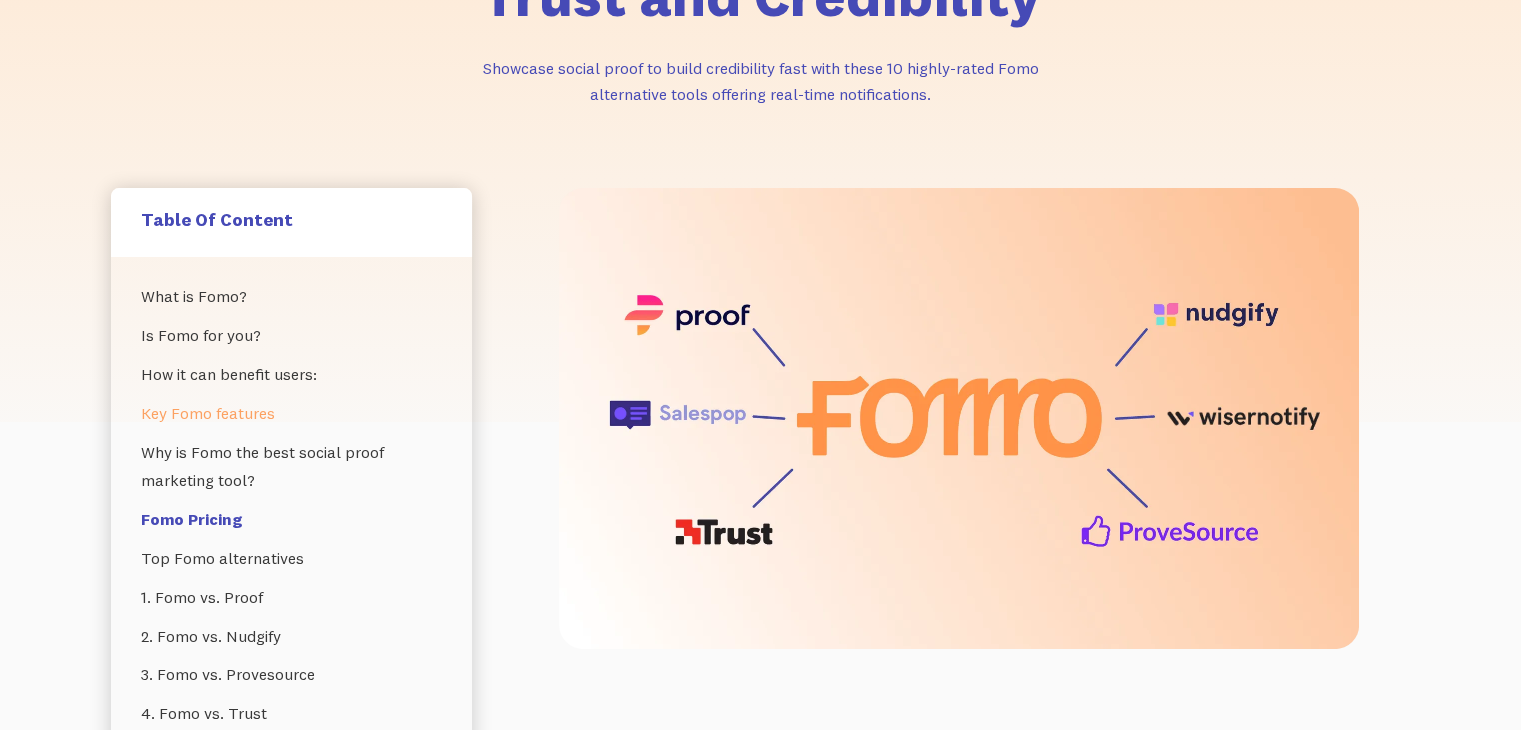 click on "Key Fomo features" at bounding box center (291, 413) 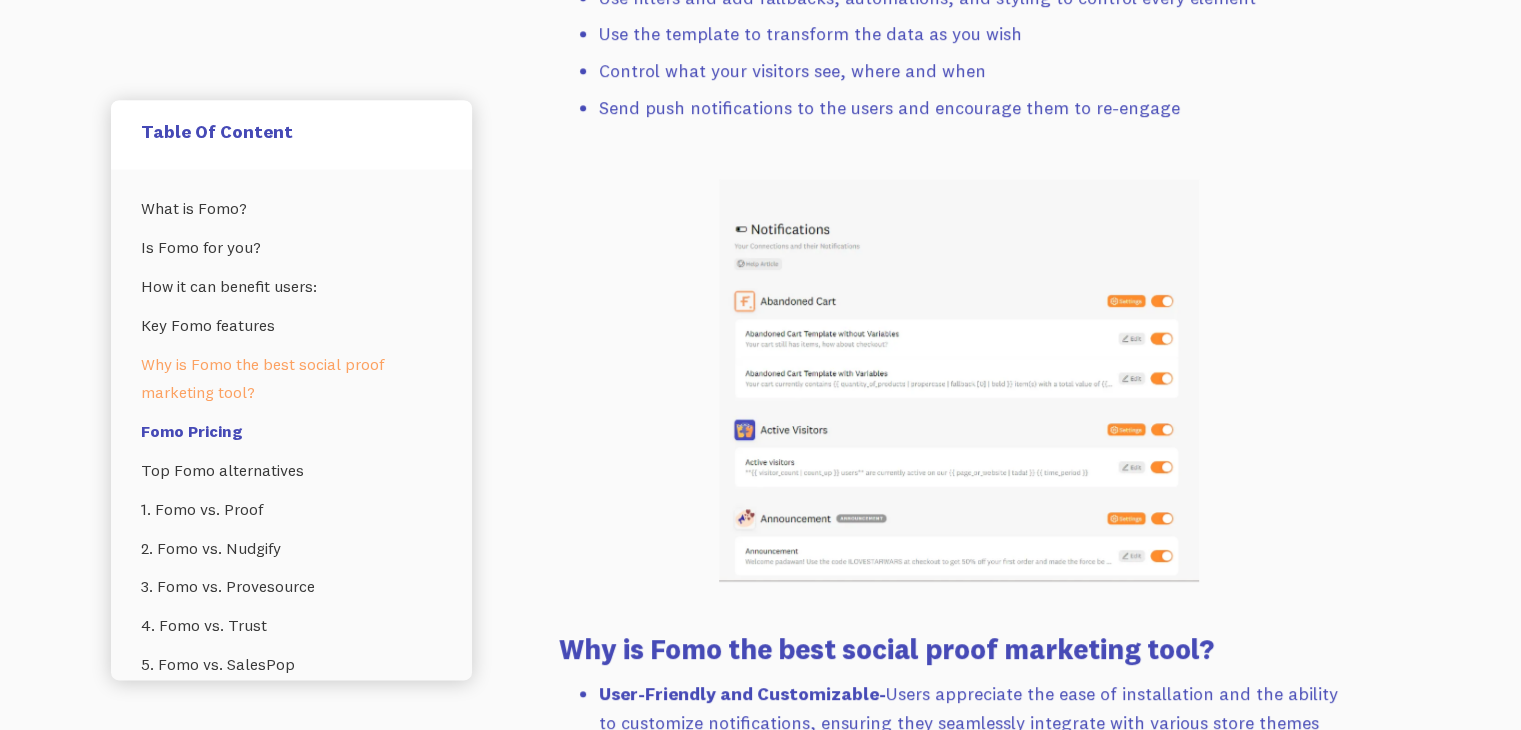 scroll, scrollTop: 2809, scrollLeft: 0, axis: vertical 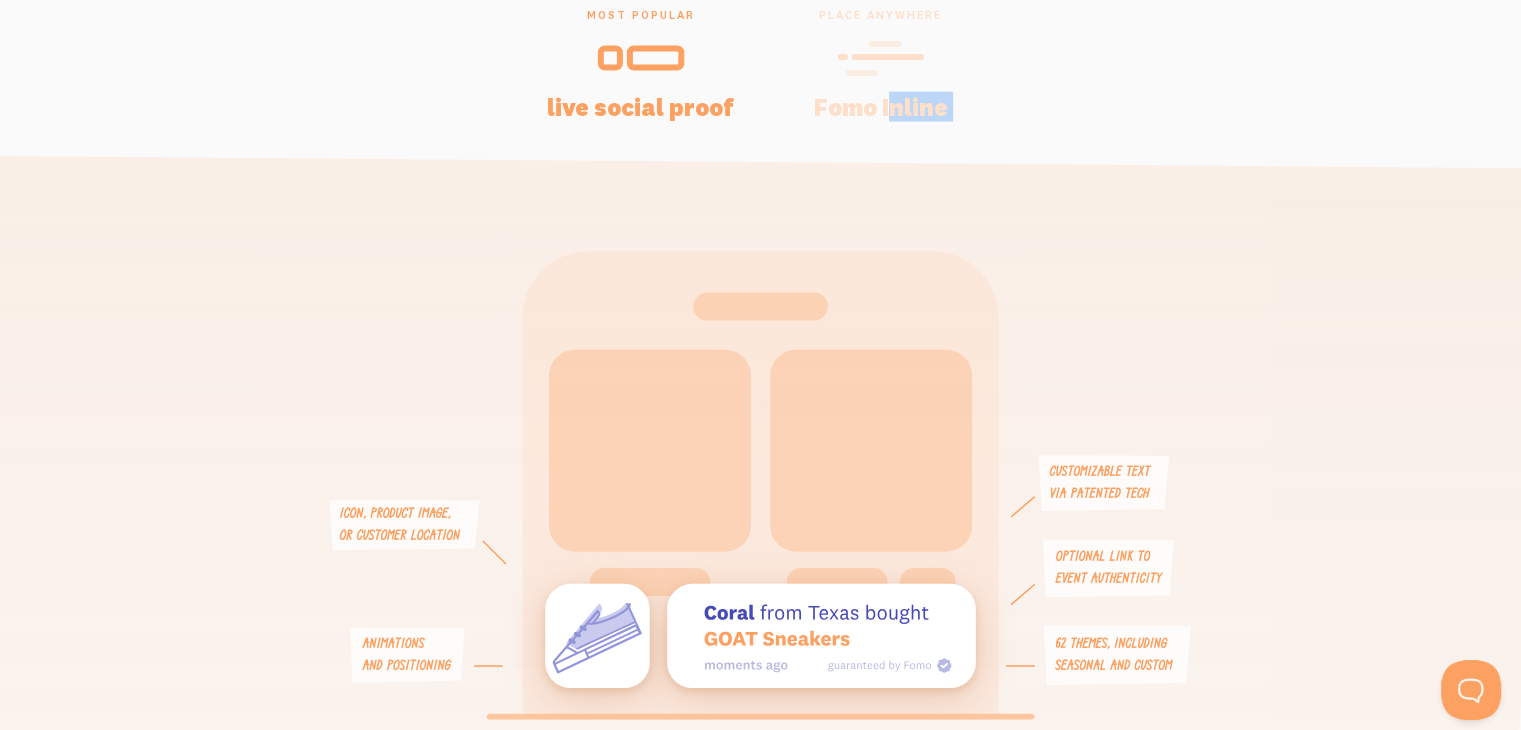 drag, startPoint x: 891, startPoint y: 101, endPoint x: 632, endPoint y: 168, distance: 267.5257 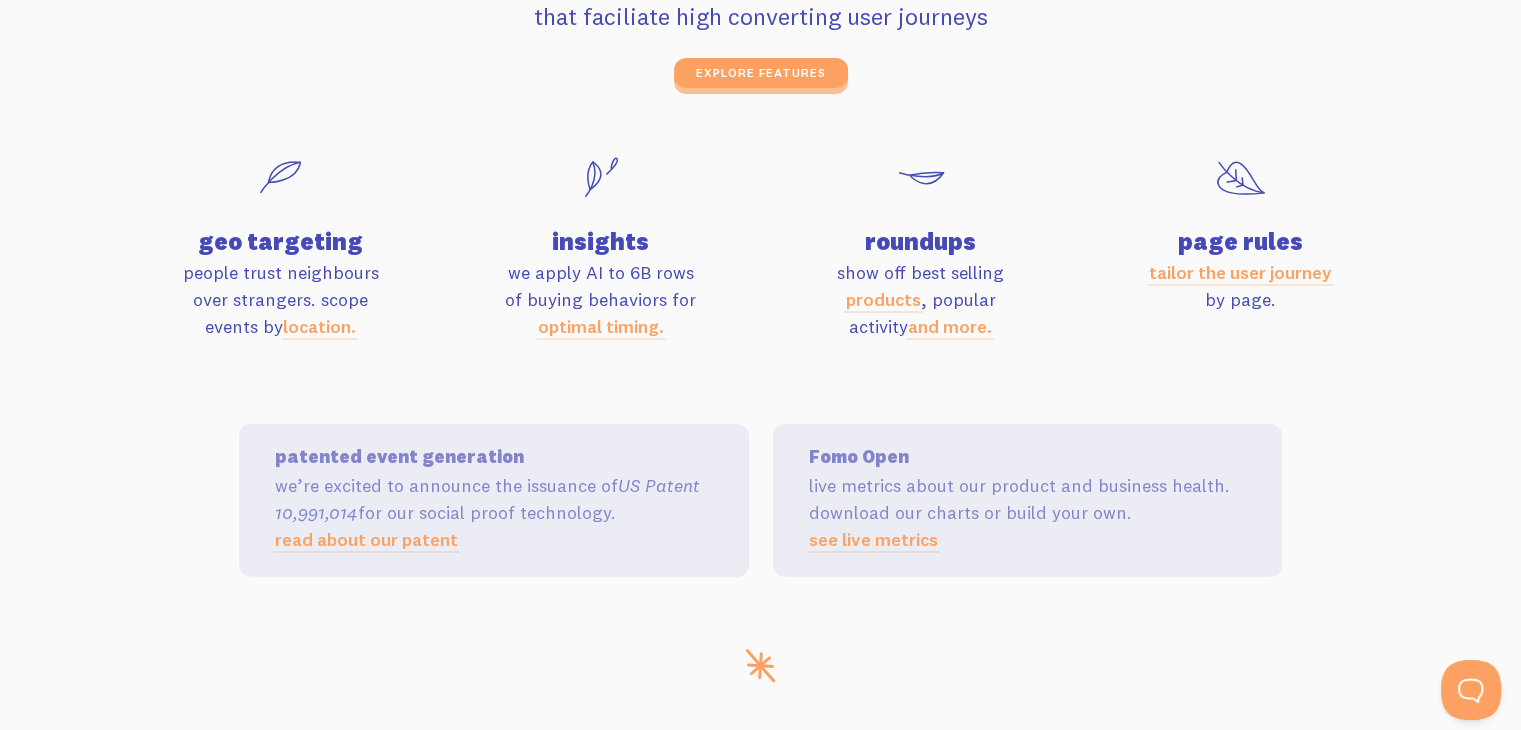 scroll, scrollTop: 6654, scrollLeft: 0, axis: vertical 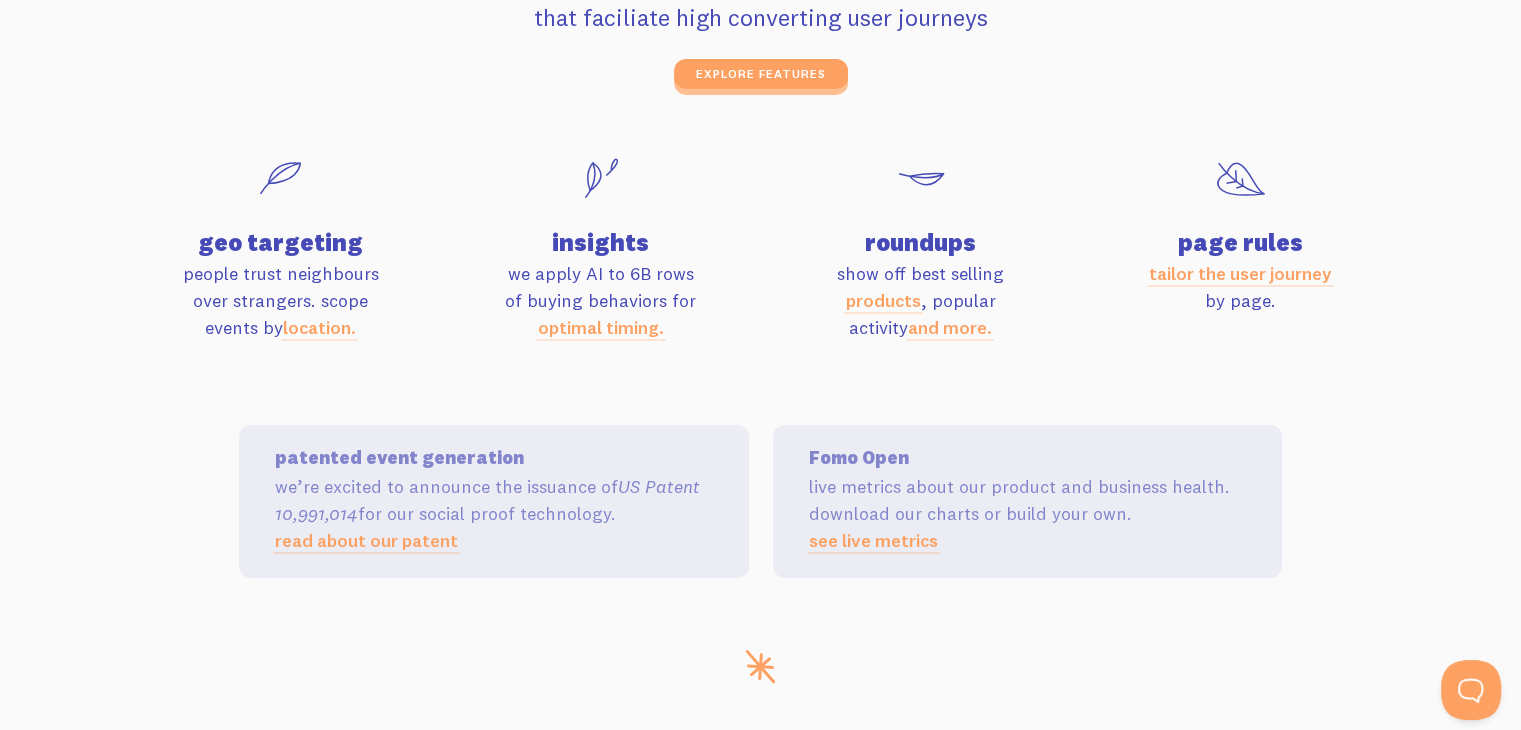 click on "read about our patent" at bounding box center [366, 540] 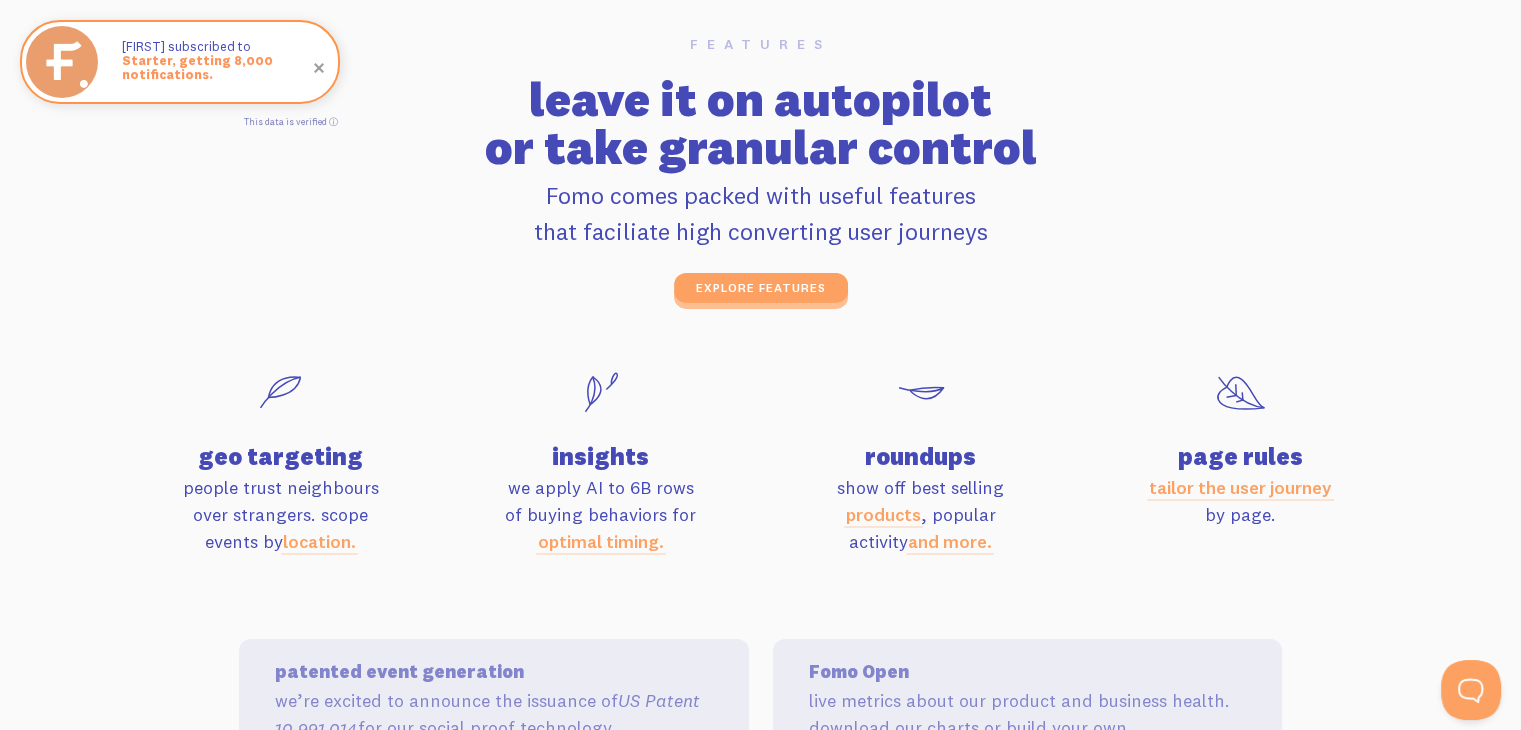 scroll, scrollTop: 6410, scrollLeft: 0, axis: vertical 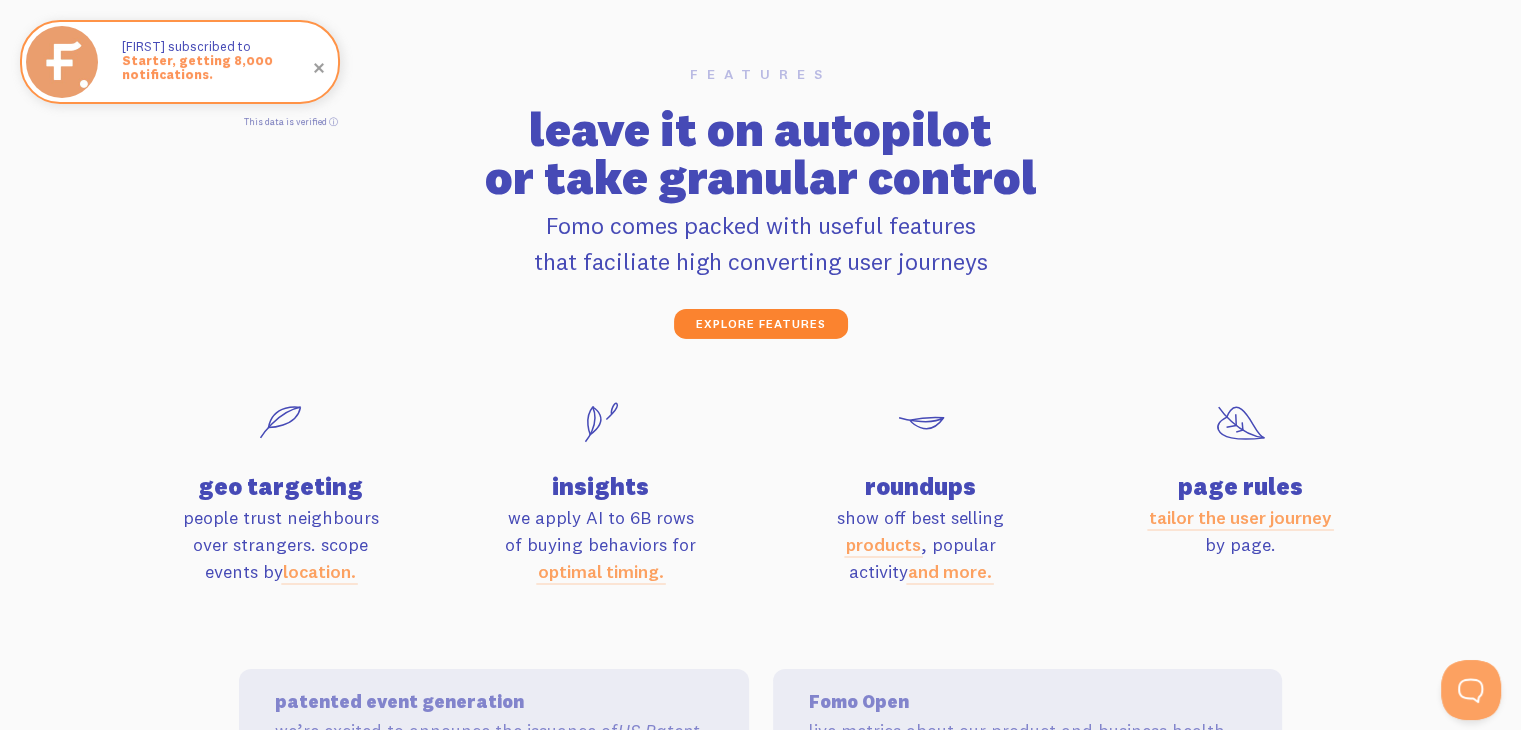 click on "explore features" at bounding box center [761, 324] 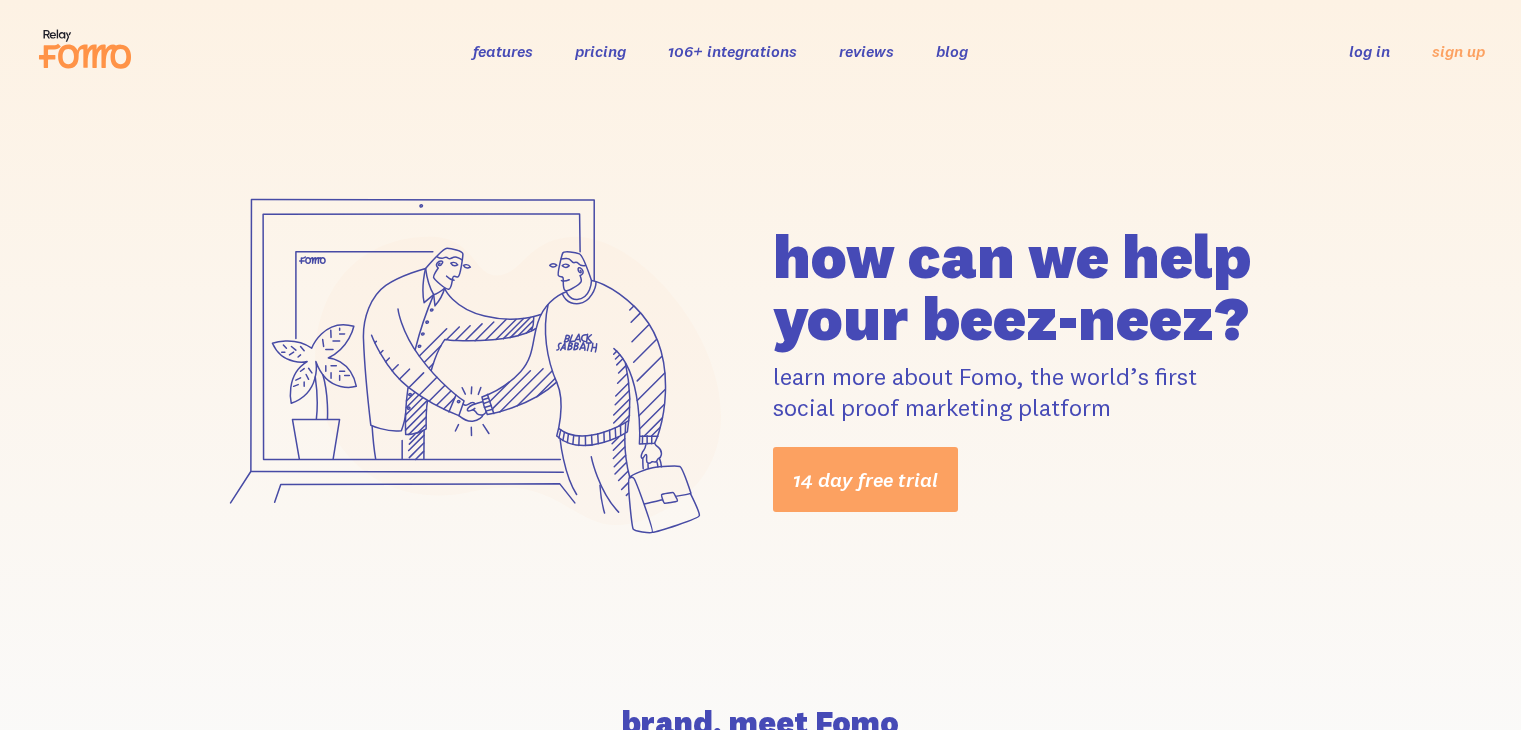 scroll, scrollTop: 0, scrollLeft: 0, axis: both 